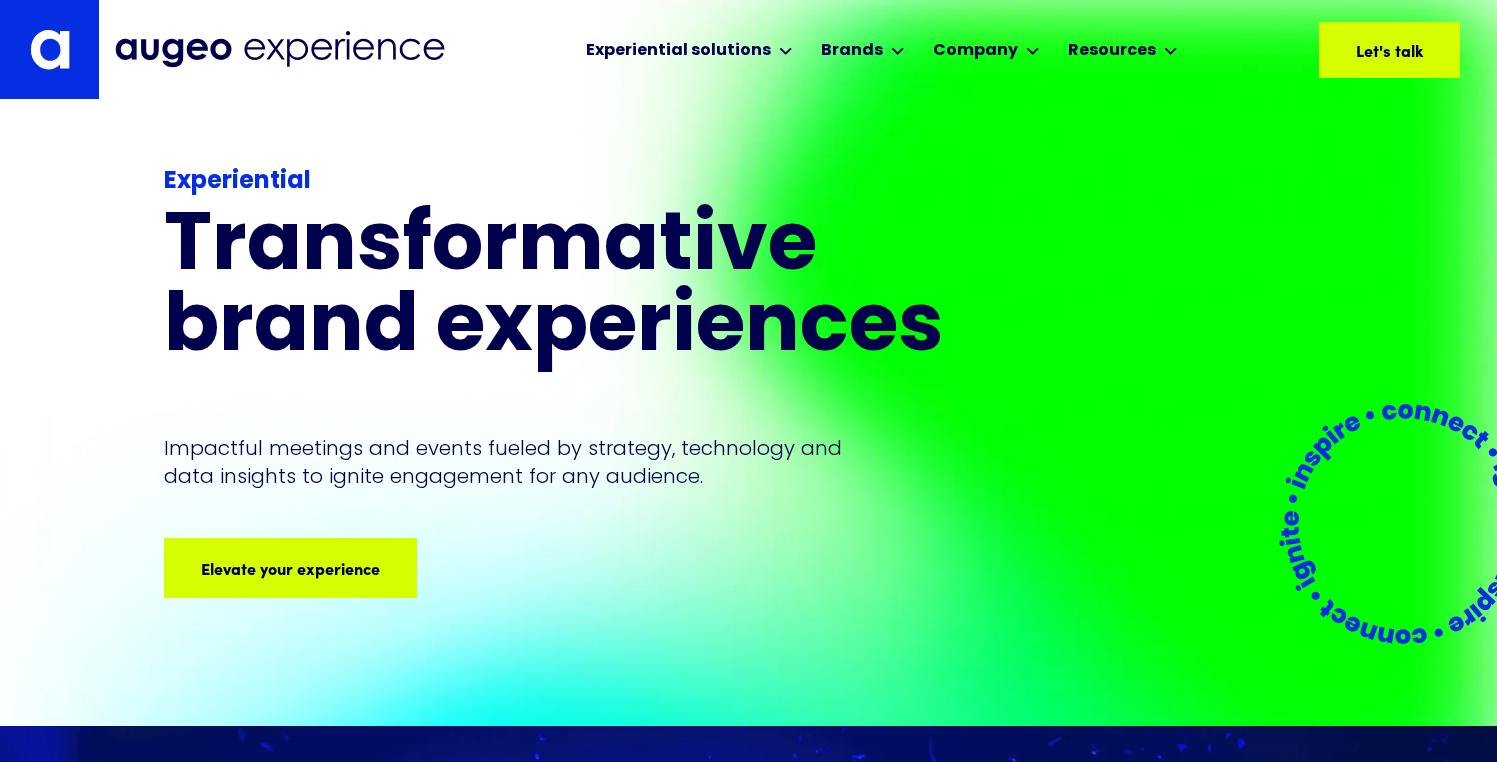 scroll, scrollTop: 0, scrollLeft: 0, axis: both 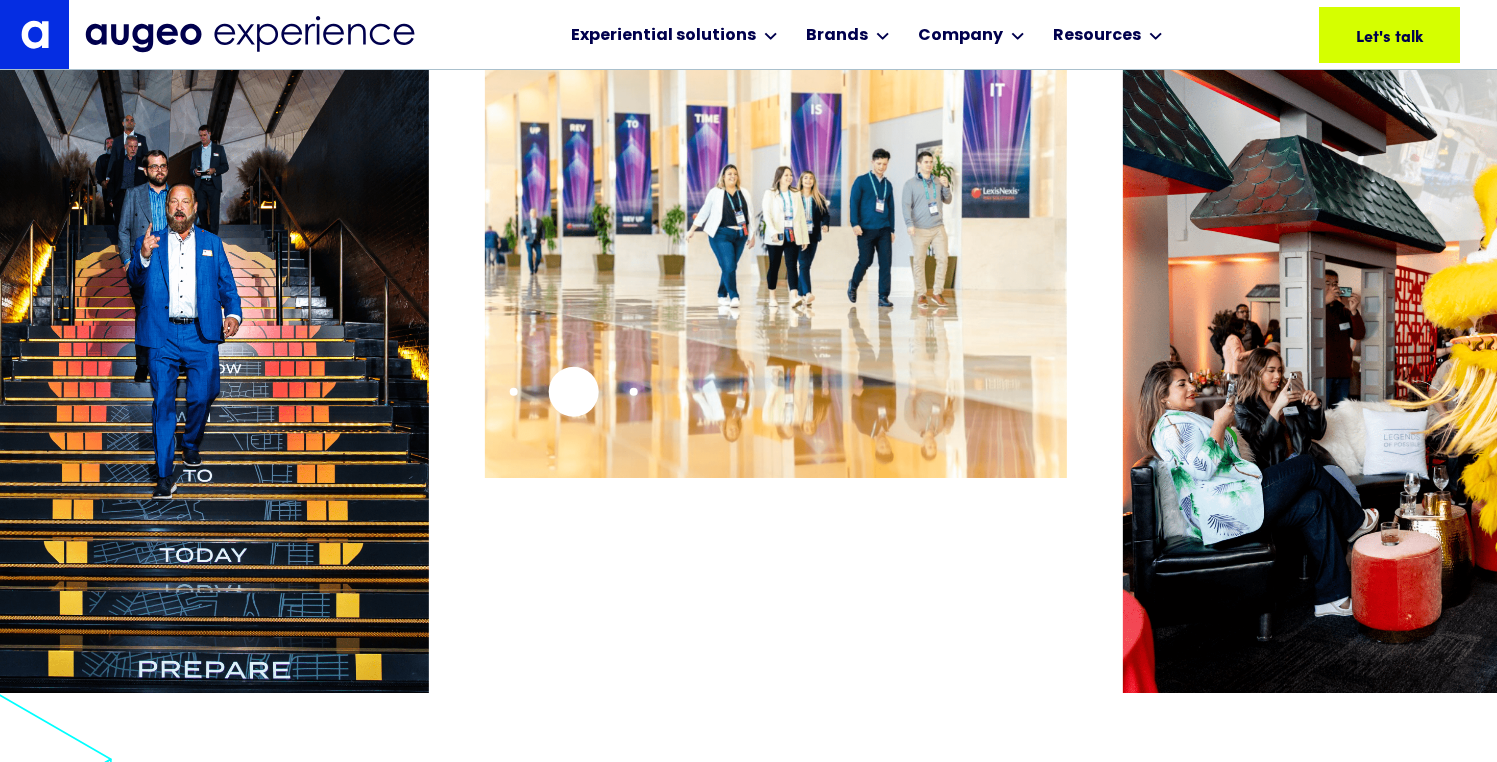click at bounding box center [776, 246] 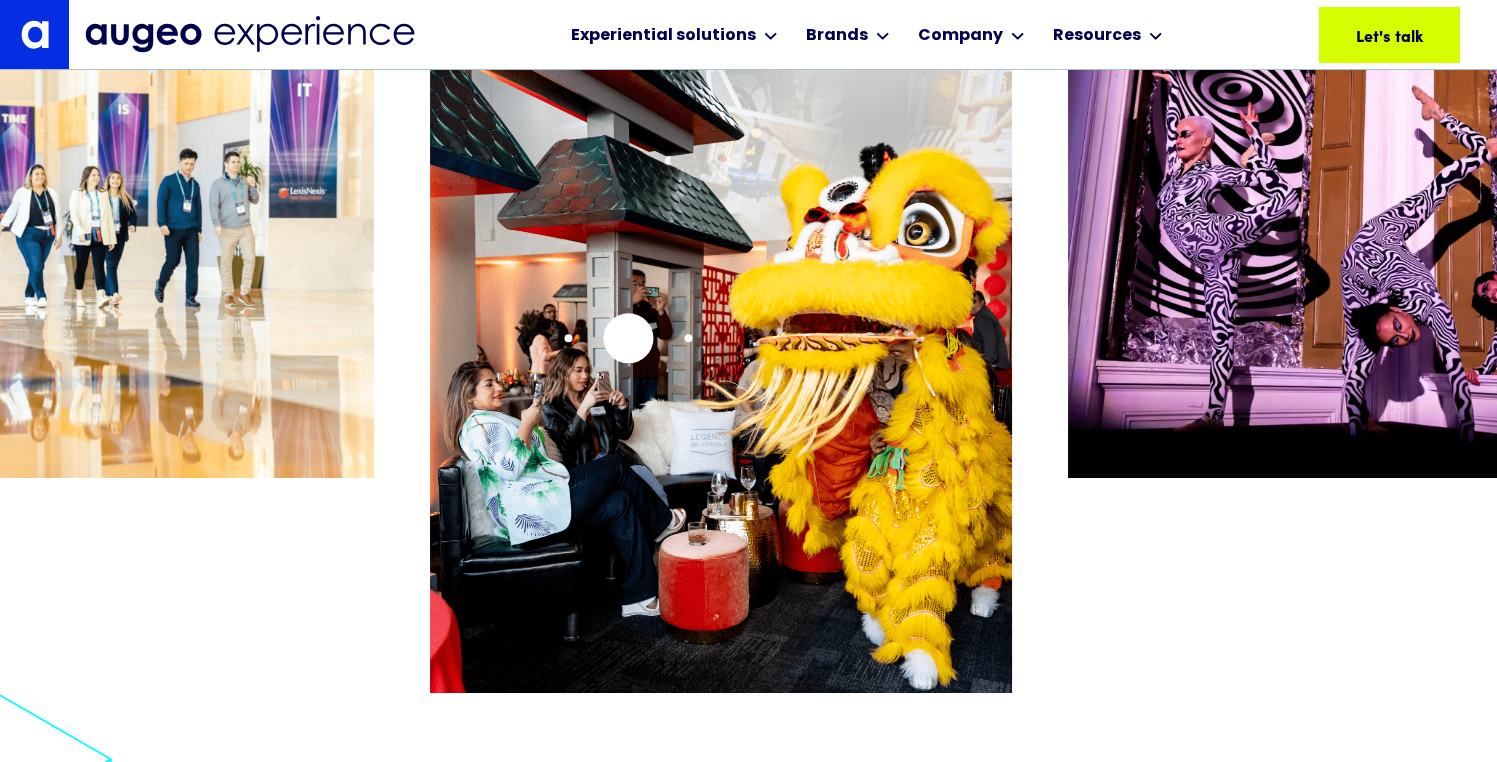 click at bounding box center (721, 372) 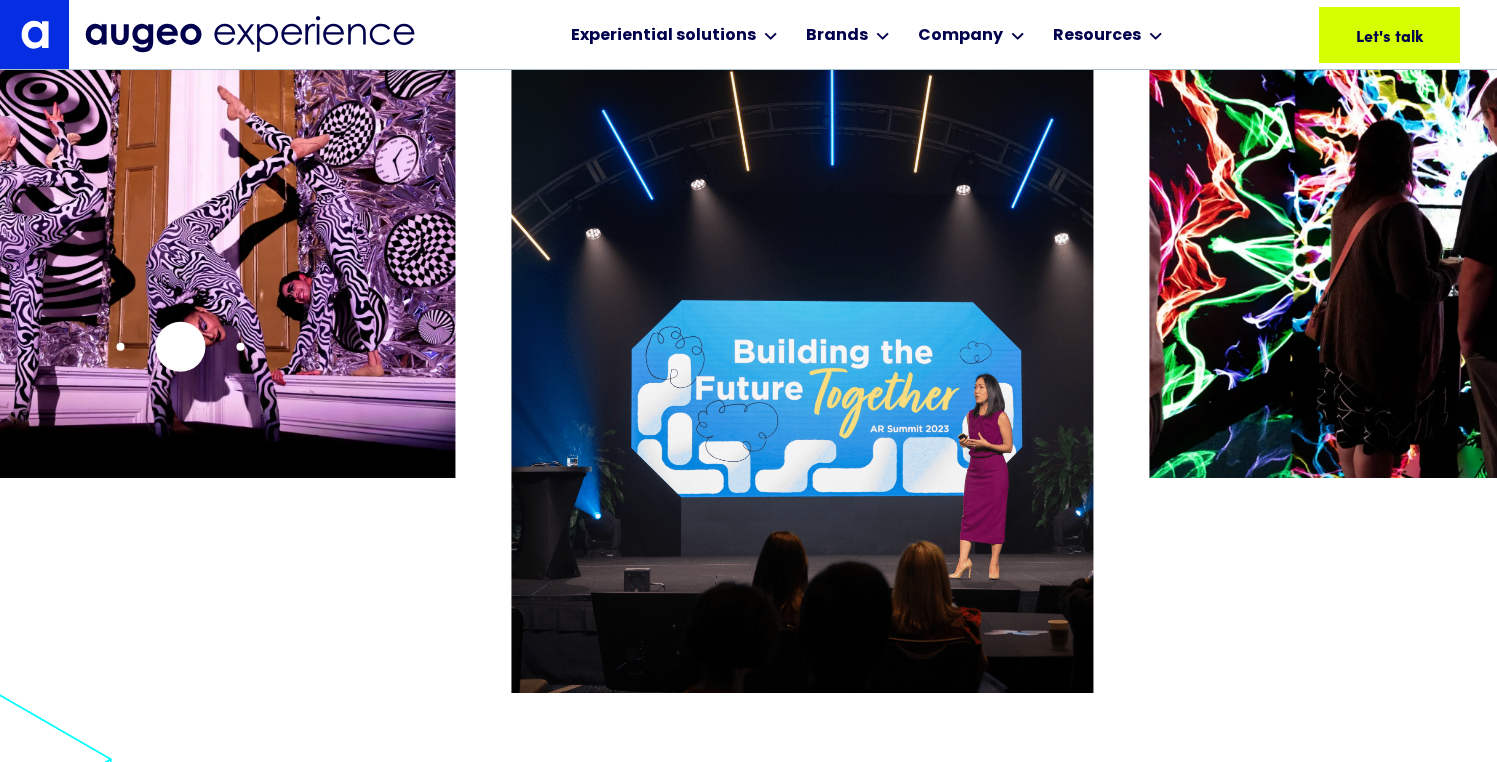 click at bounding box center (164, 246) 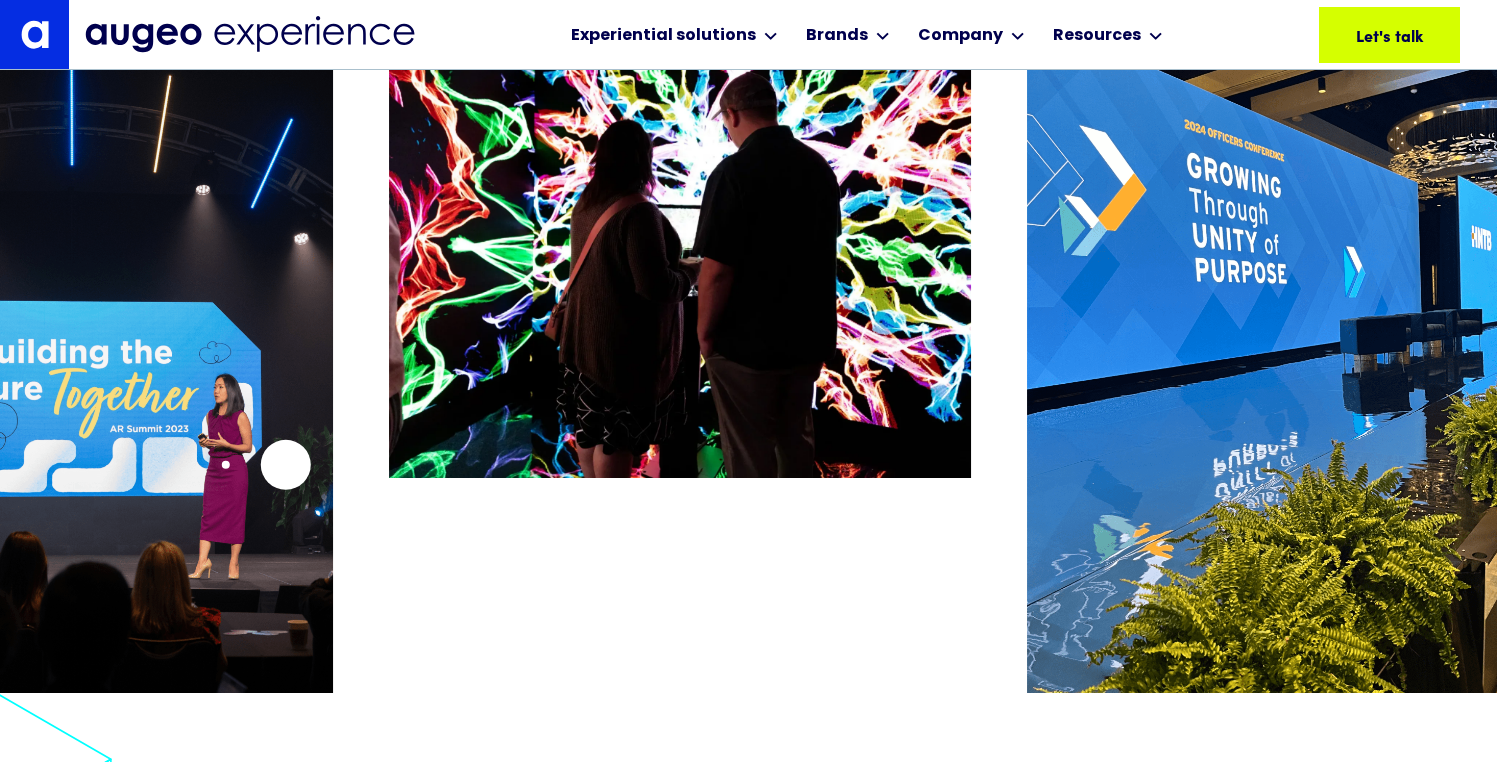 click at bounding box center [42, 372] 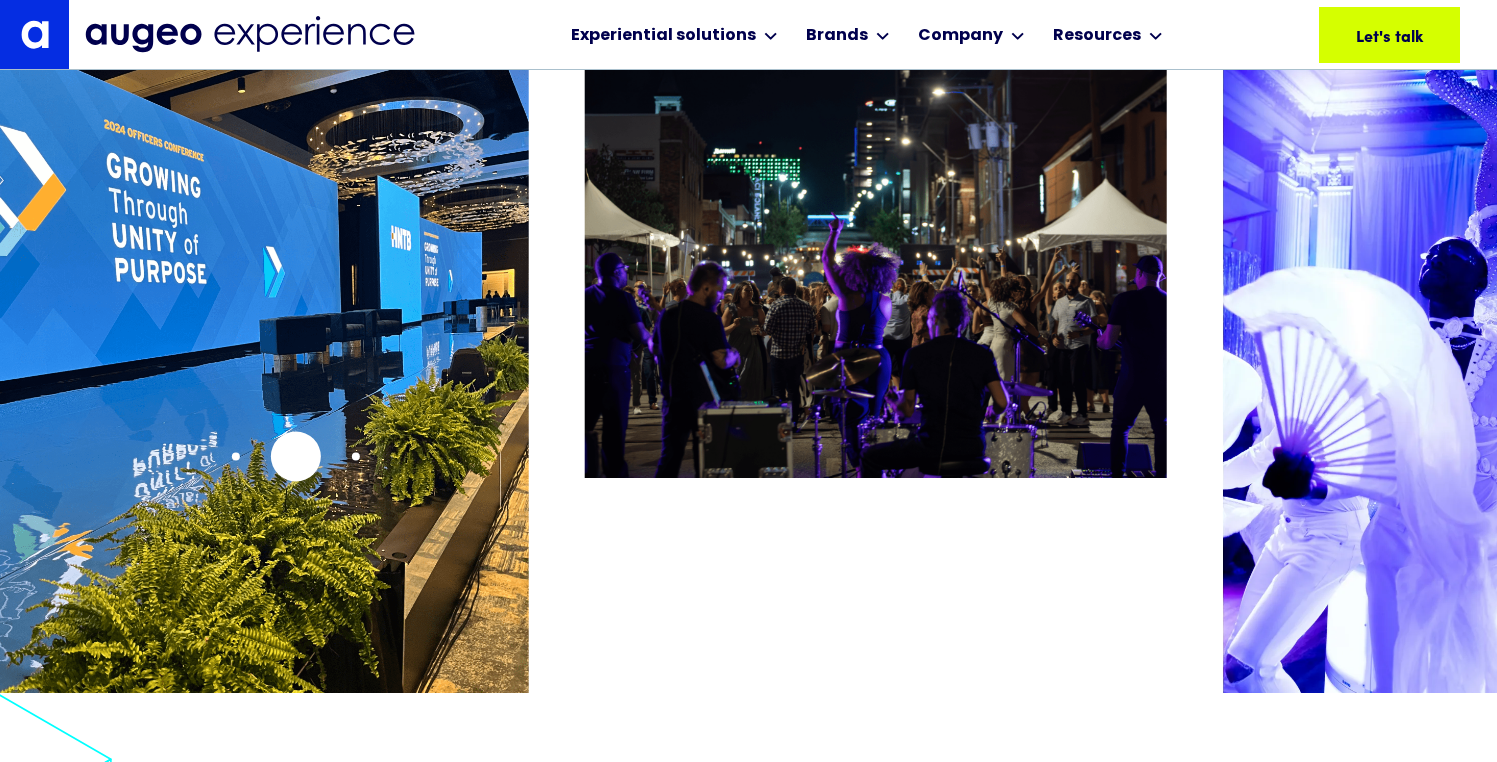 click at bounding box center [238, 372] 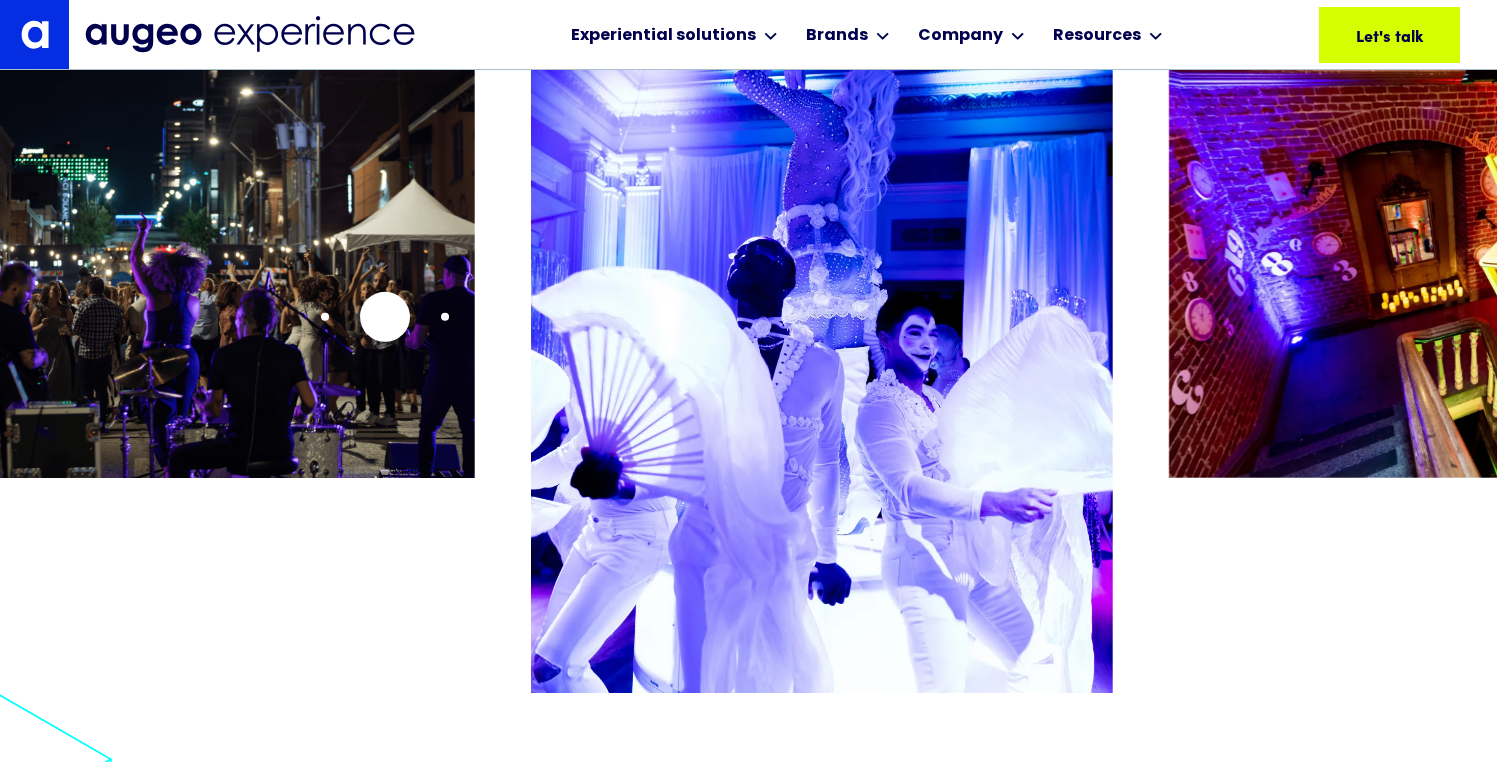 click at bounding box center [184, 246] 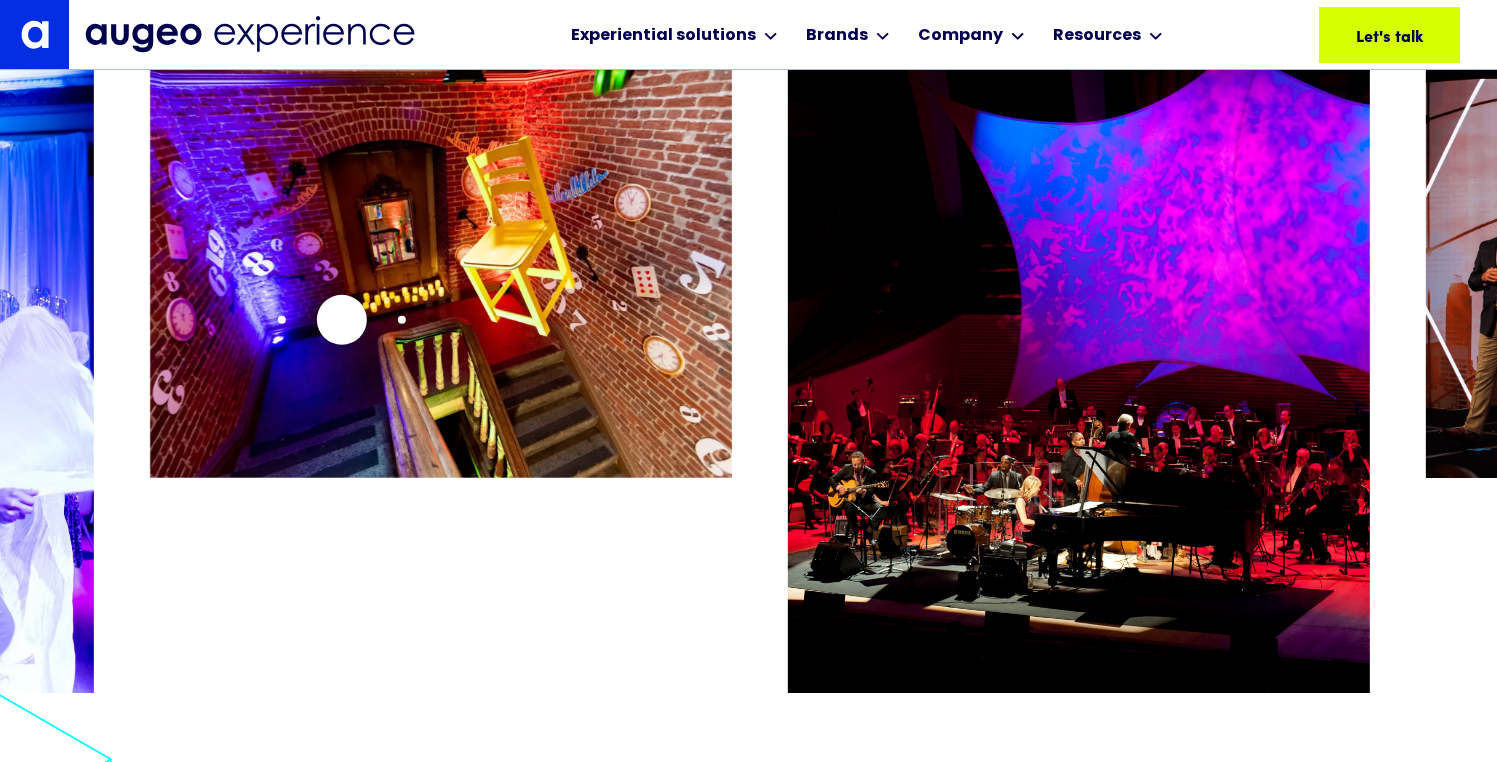 click at bounding box center [441, 246] 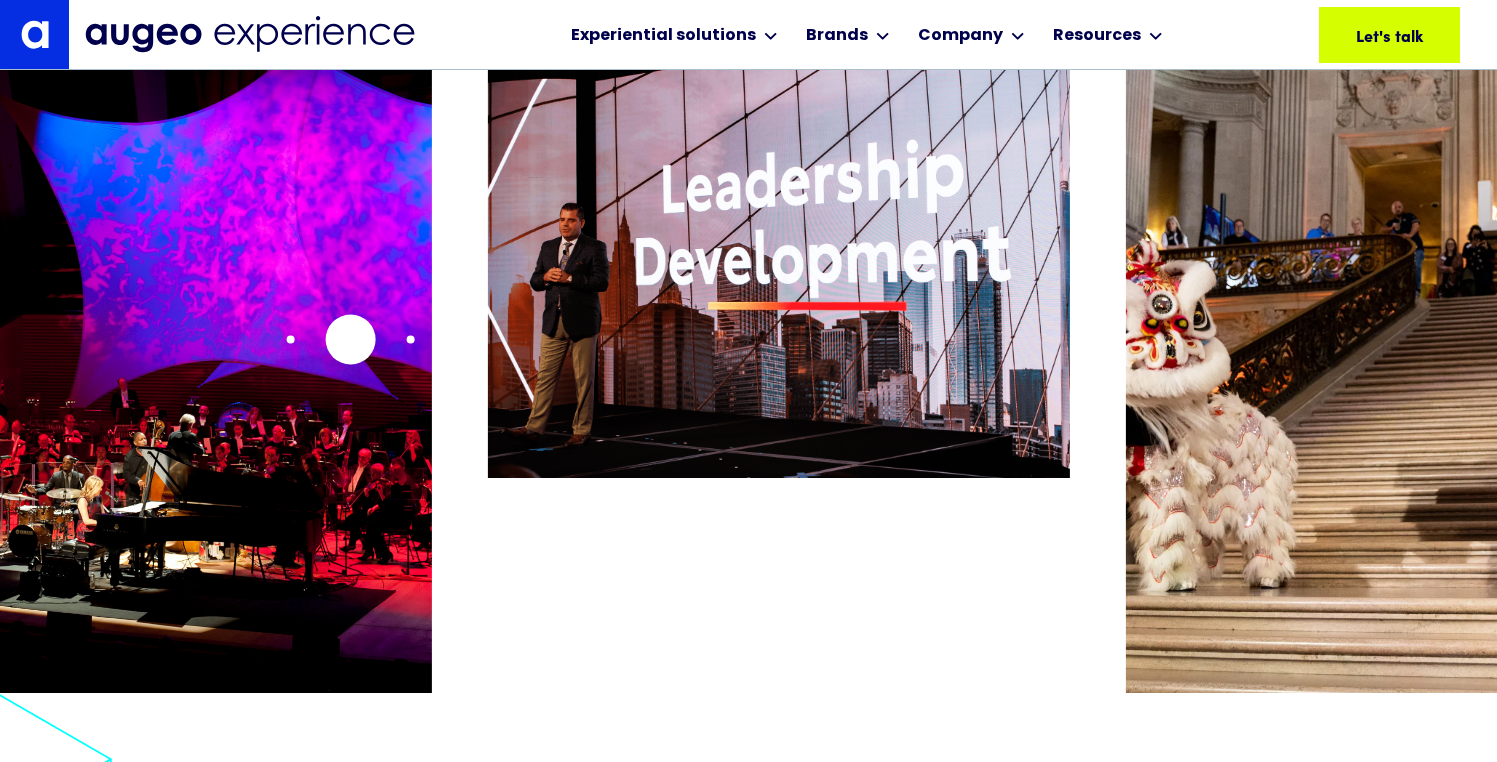 click at bounding box center (141, 372) 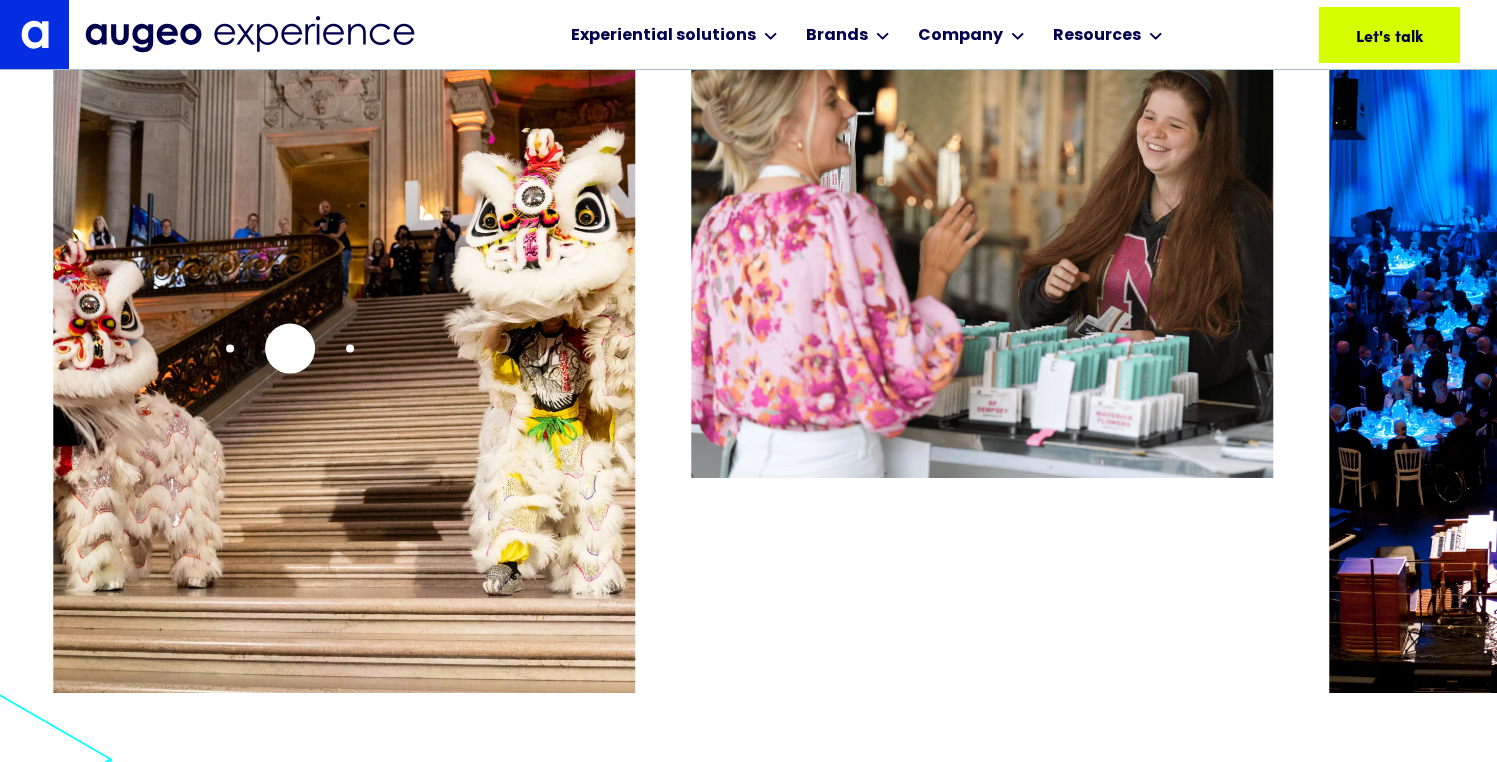 click at bounding box center (344, 372) 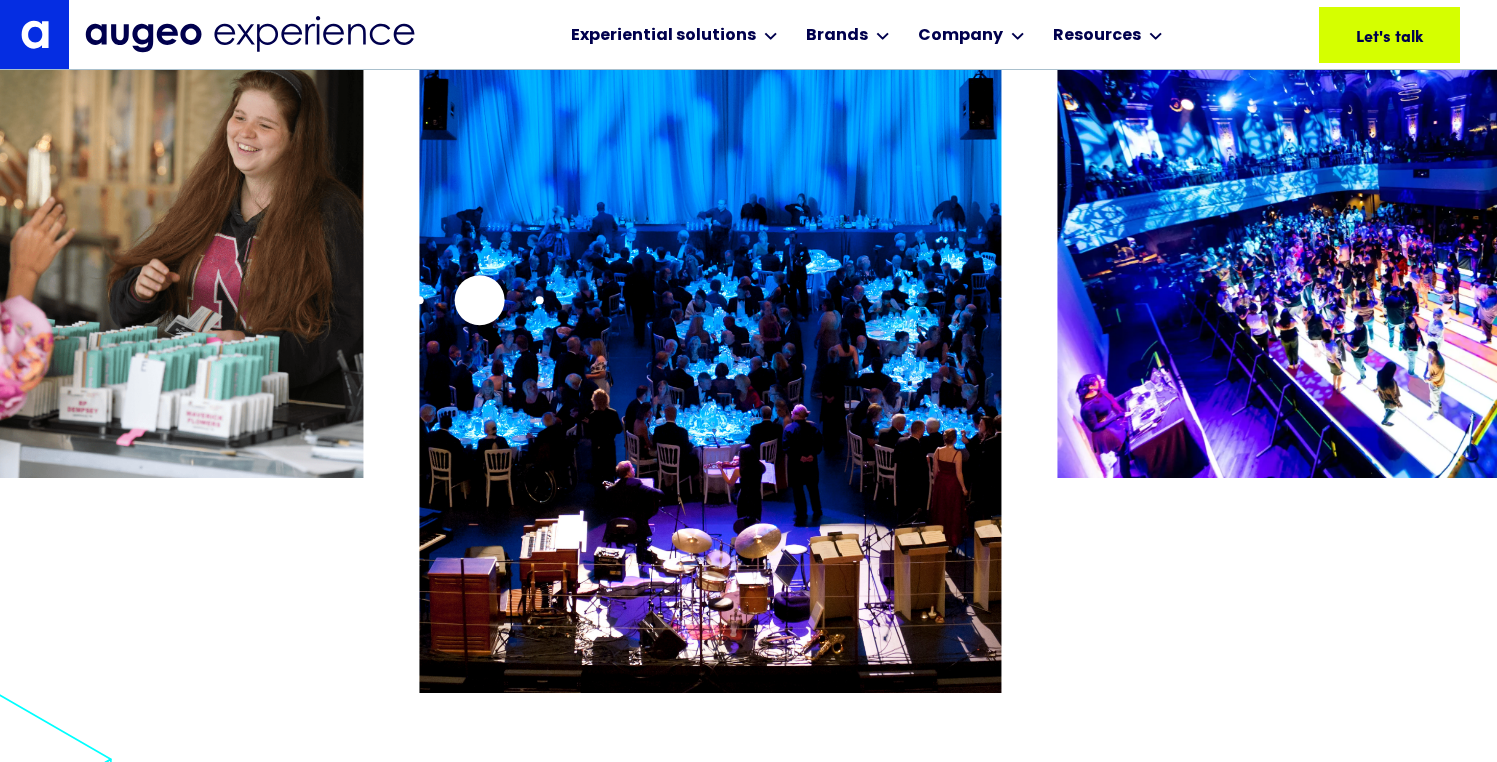 click at bounding box center (710, 372) 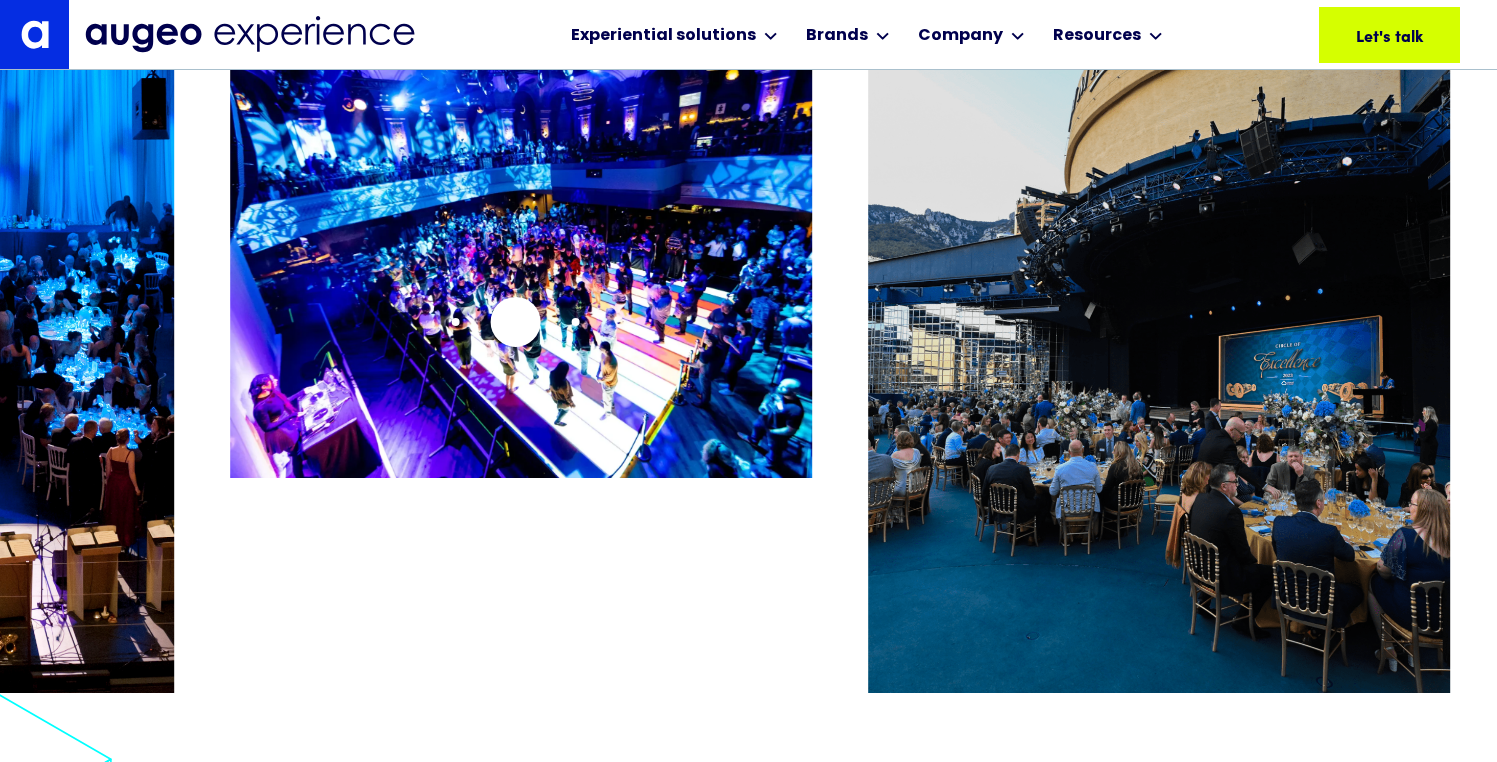 click at bounding box center (521, 246) 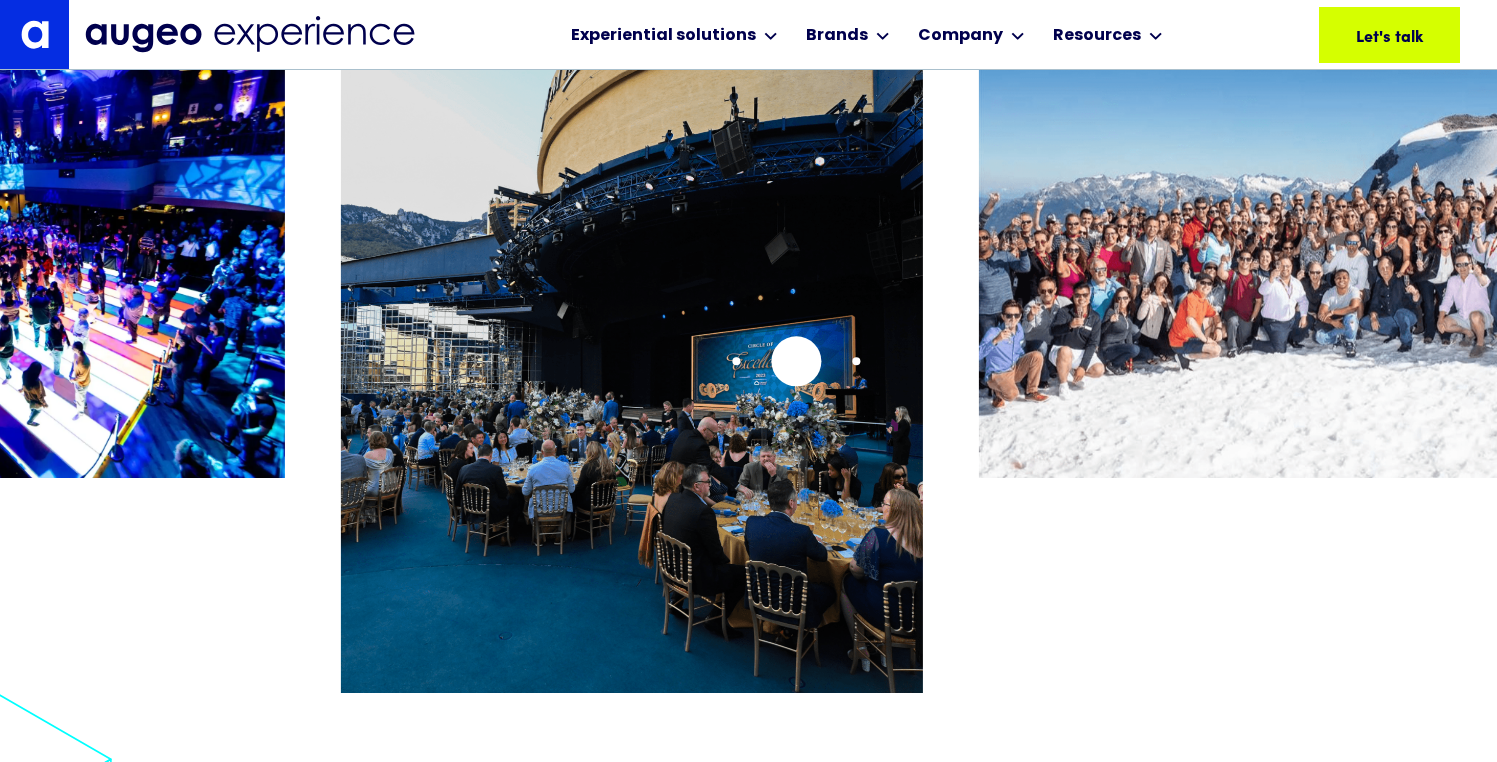 click at bounding box center (632, 372) 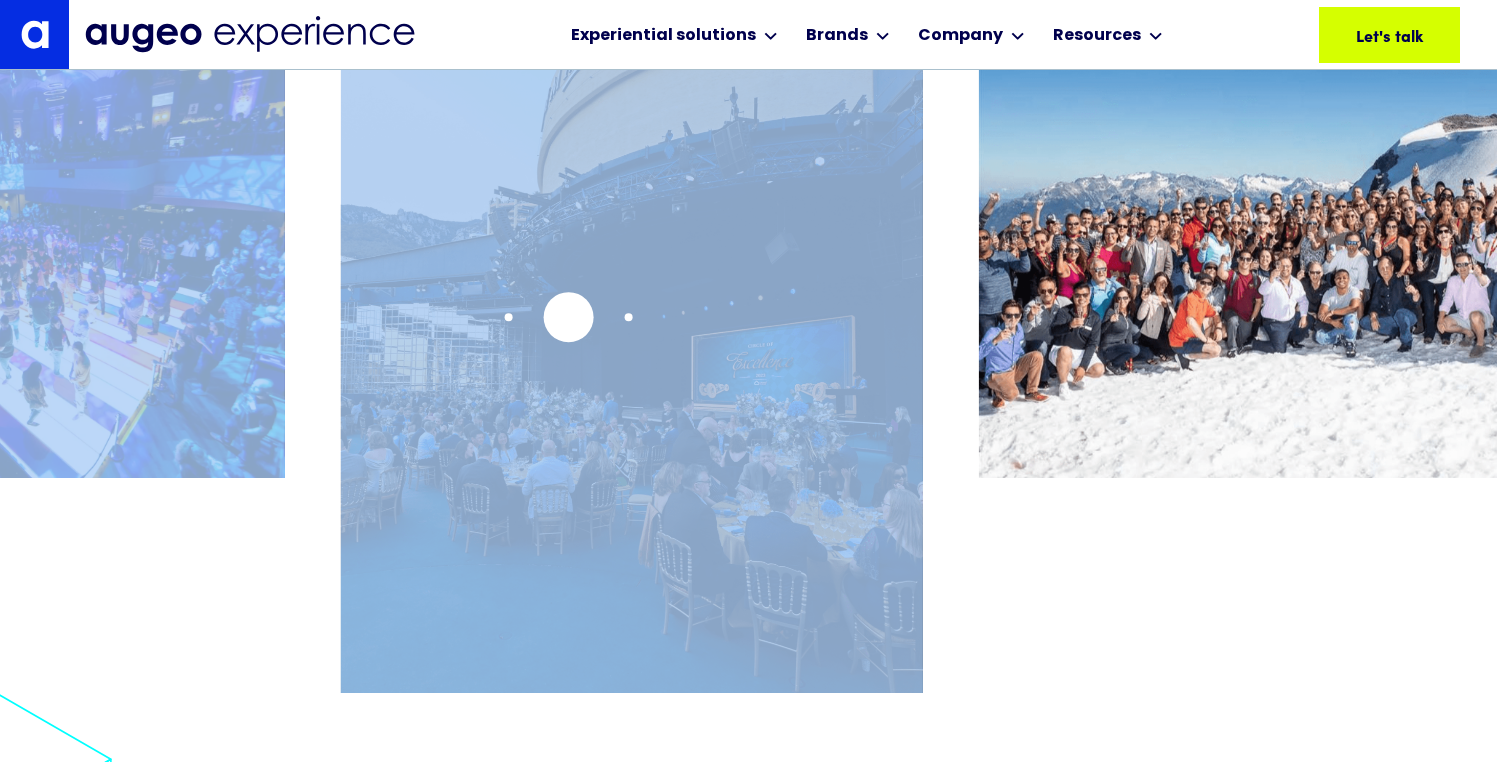 drag, startPoint x: 949, startPoint y: 302, endPoint x: 547, endPoint y: 318, distance: 402.31827 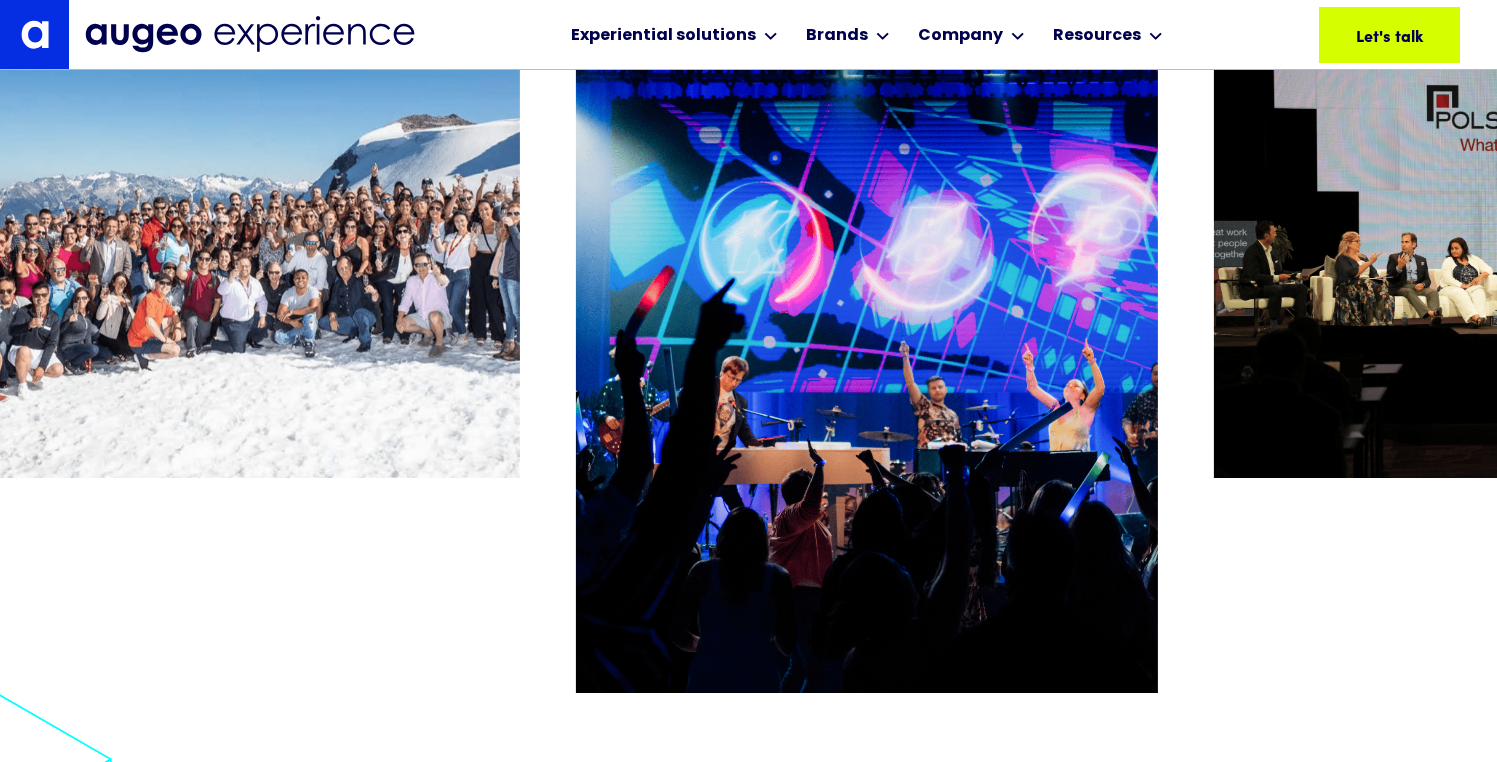 click on "Experiential solutions
Meeting & Event Experiences Strategic Gifting Brands
Augeo Workplace Augeo Experience Augeo Rewards BN, an Augeo company Kigo, an Augeo company Company
About Leadership Incubation Corporate Social Responsibility Diversity, Equity, Inclusion & Belonging Careers  We're Hiring Contact Resources
Blog Posts News Videos Case Studies Guides Let's talk Let's talk Let's talk Let's talk Let's talk Experiential solutions Experiential solutions Meeting & Event Experiences Strategic Gifting Brands Brands Augeo Workplace Augeo Experience Augeo Rewards BN, an Augeo company Kigo, an Augeo company Company Company About Leadership Incubation CSR DEIB Careers Contact Resources Resources Blog Posts News Videos Case Studies Guides Copyright © 2025 Augeo Privacy Policy Terms of Use 651.917.9143 info@auegeomarketing.com
Let's talk Let's talk Let's talk Let's talk Let's talk
Let's talk Let's talk Let's talk Let's talk Let's talk
By clicking  "Accept" Privacy Policy Preferences" at bounding box center (748, -9603) 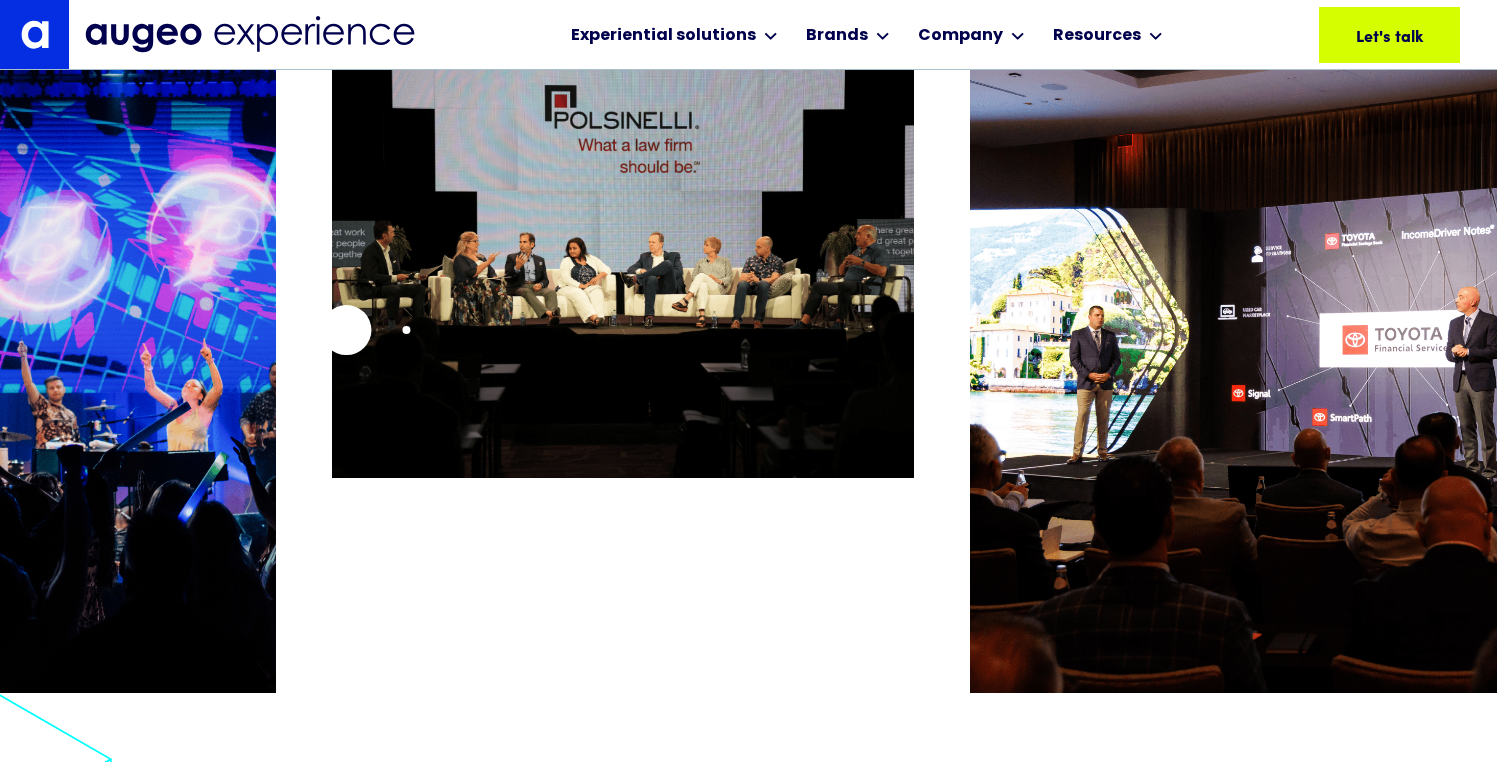 click at bounding box center (623, 246) 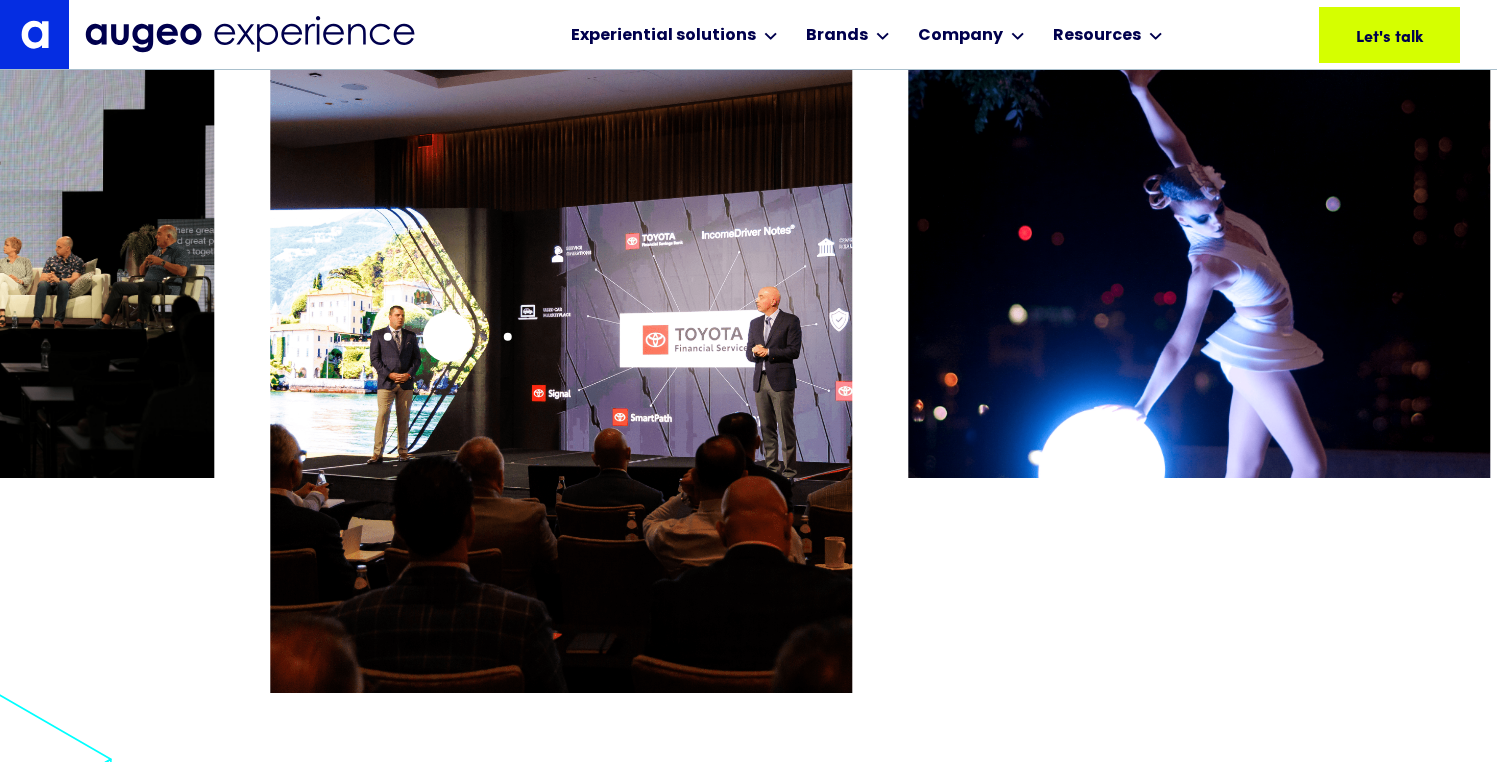 click at bounding box center (561, 372) 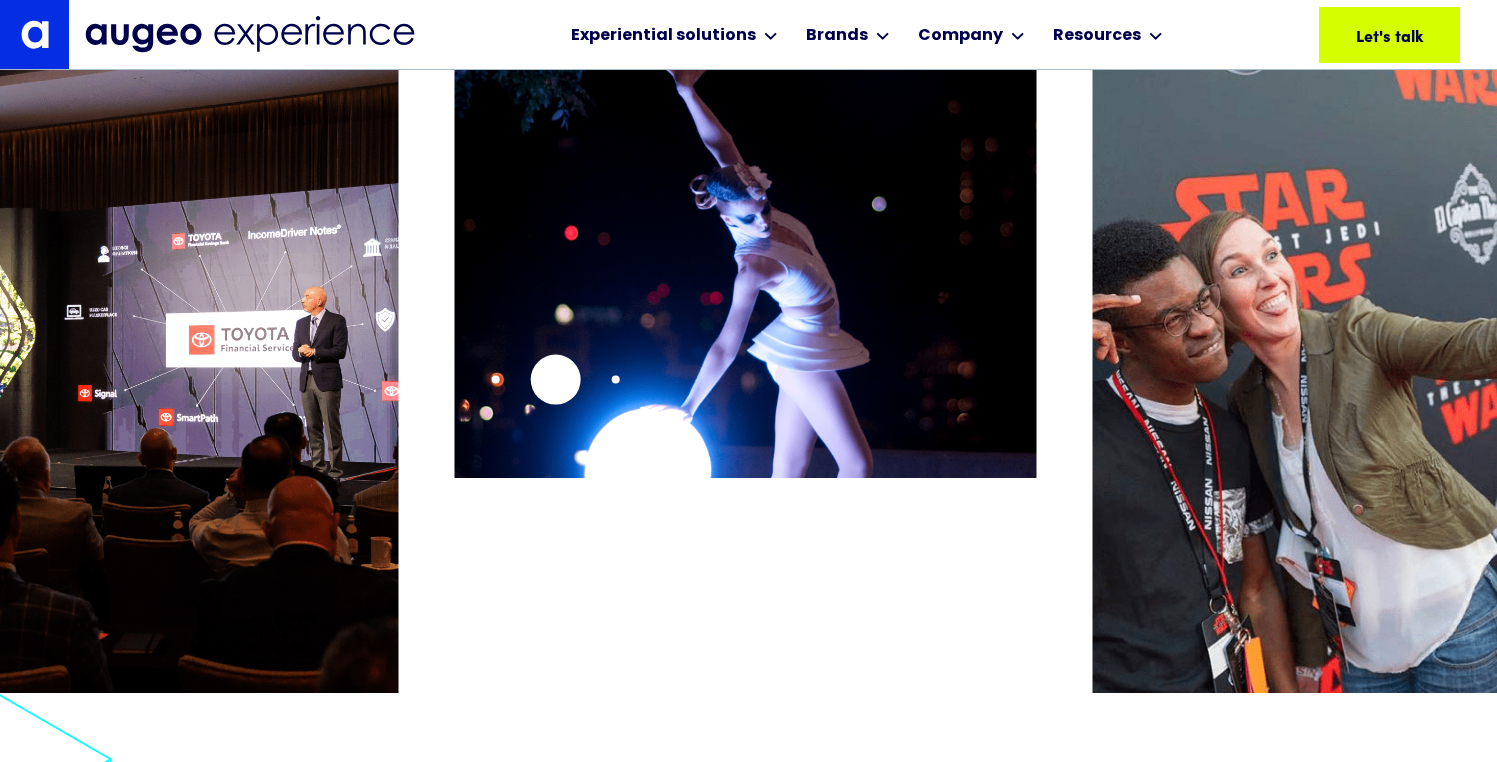click at bounding box center (745, 246) 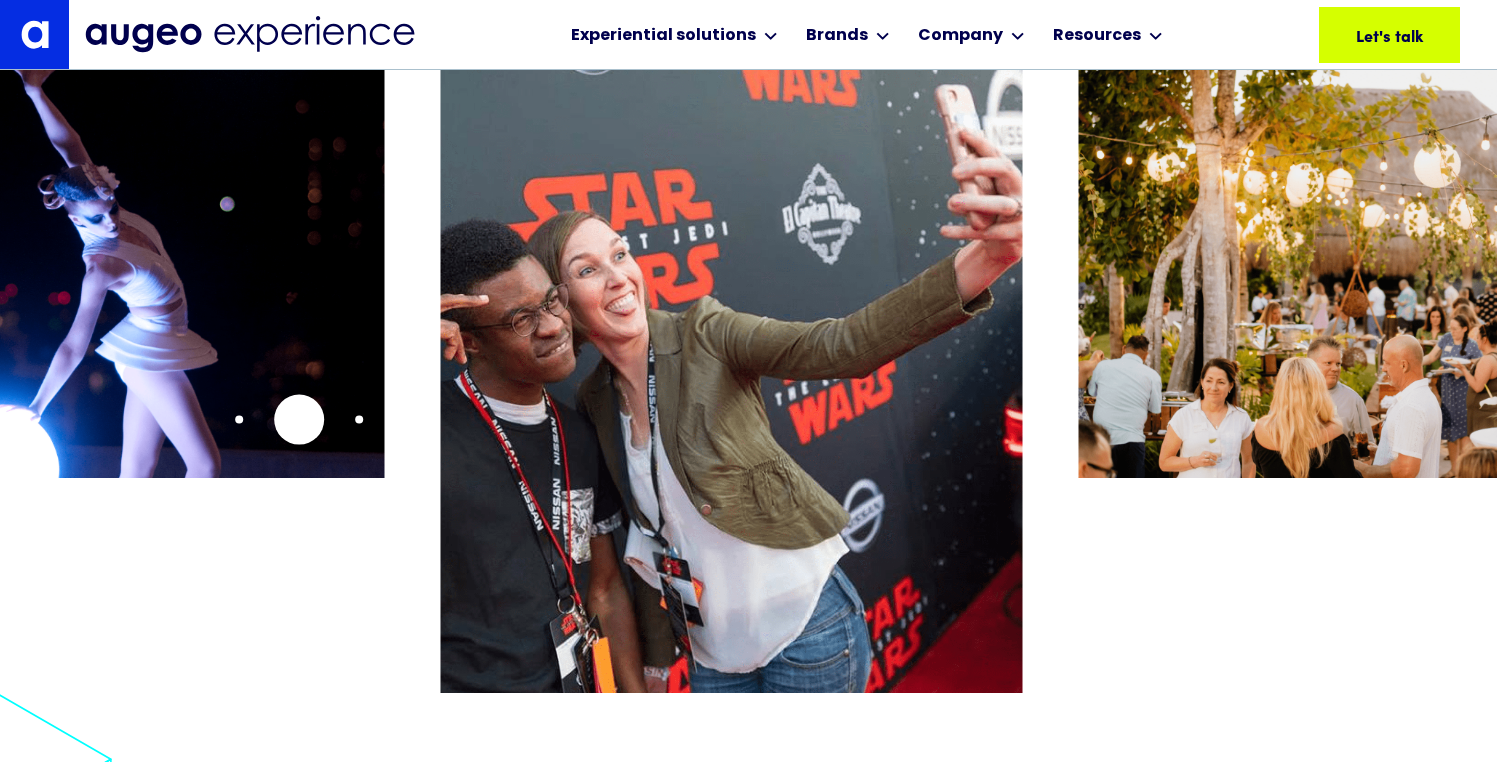 click at bounding box center [-12232, 314] 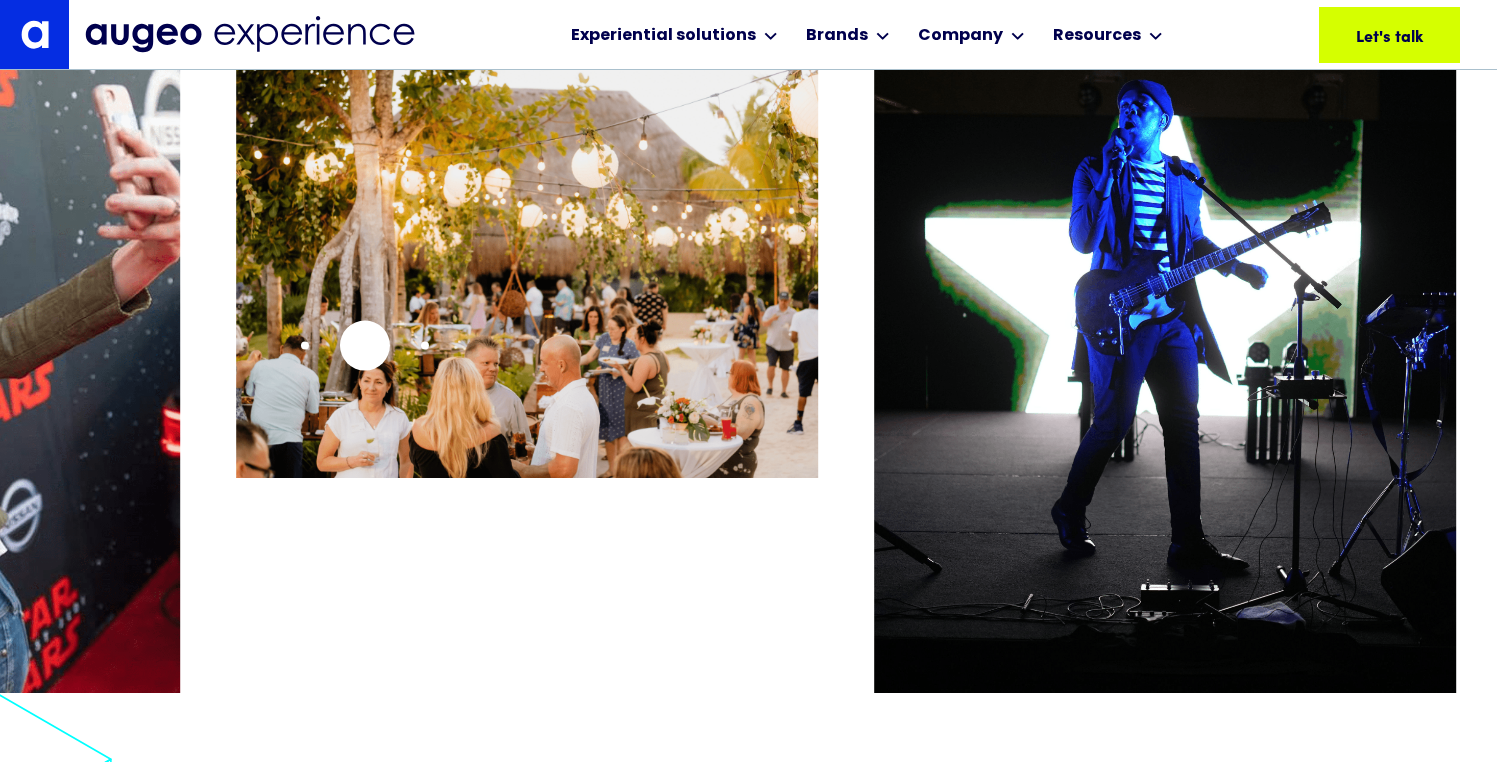click at bounding box center (527, 246) 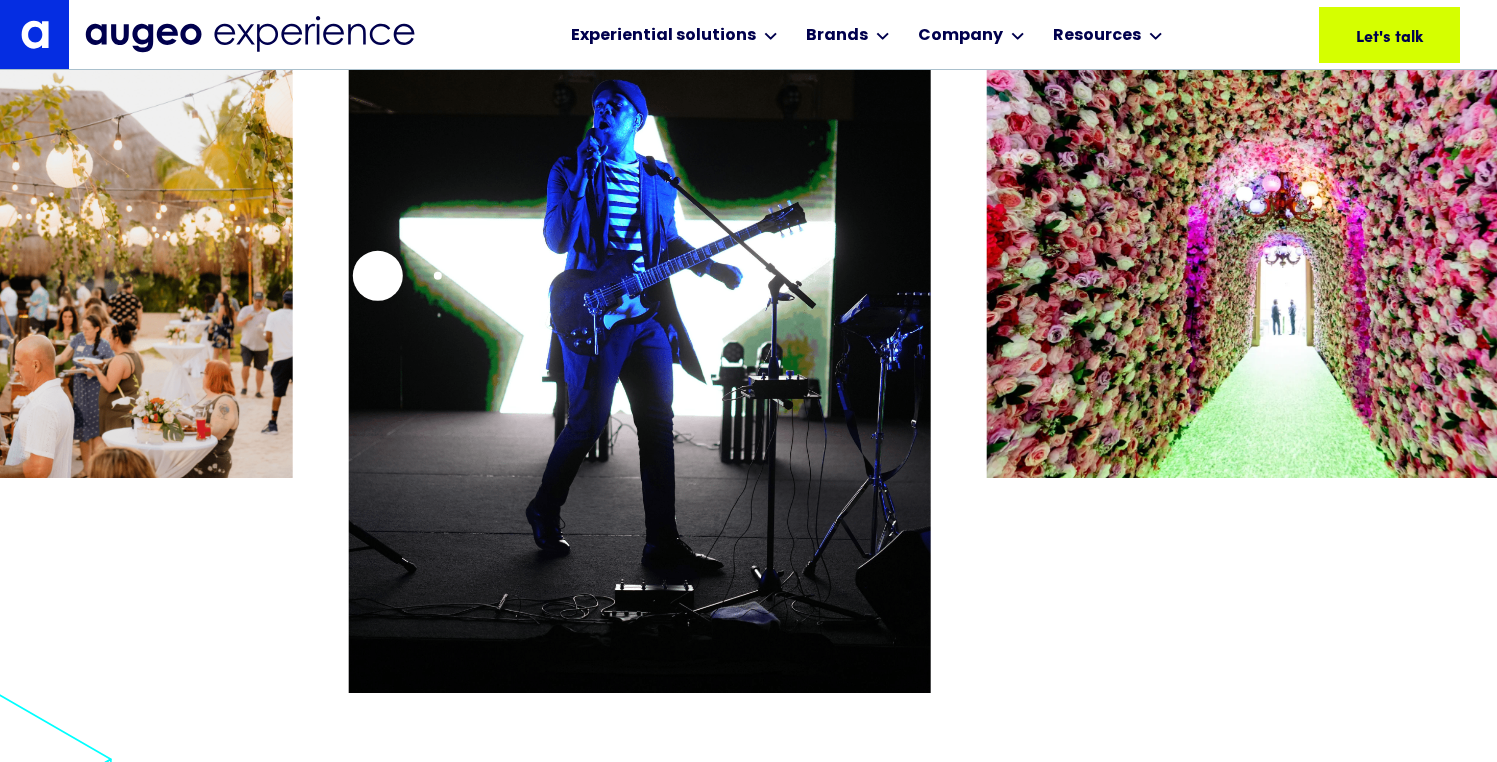 click at bounding box center (640, 372) 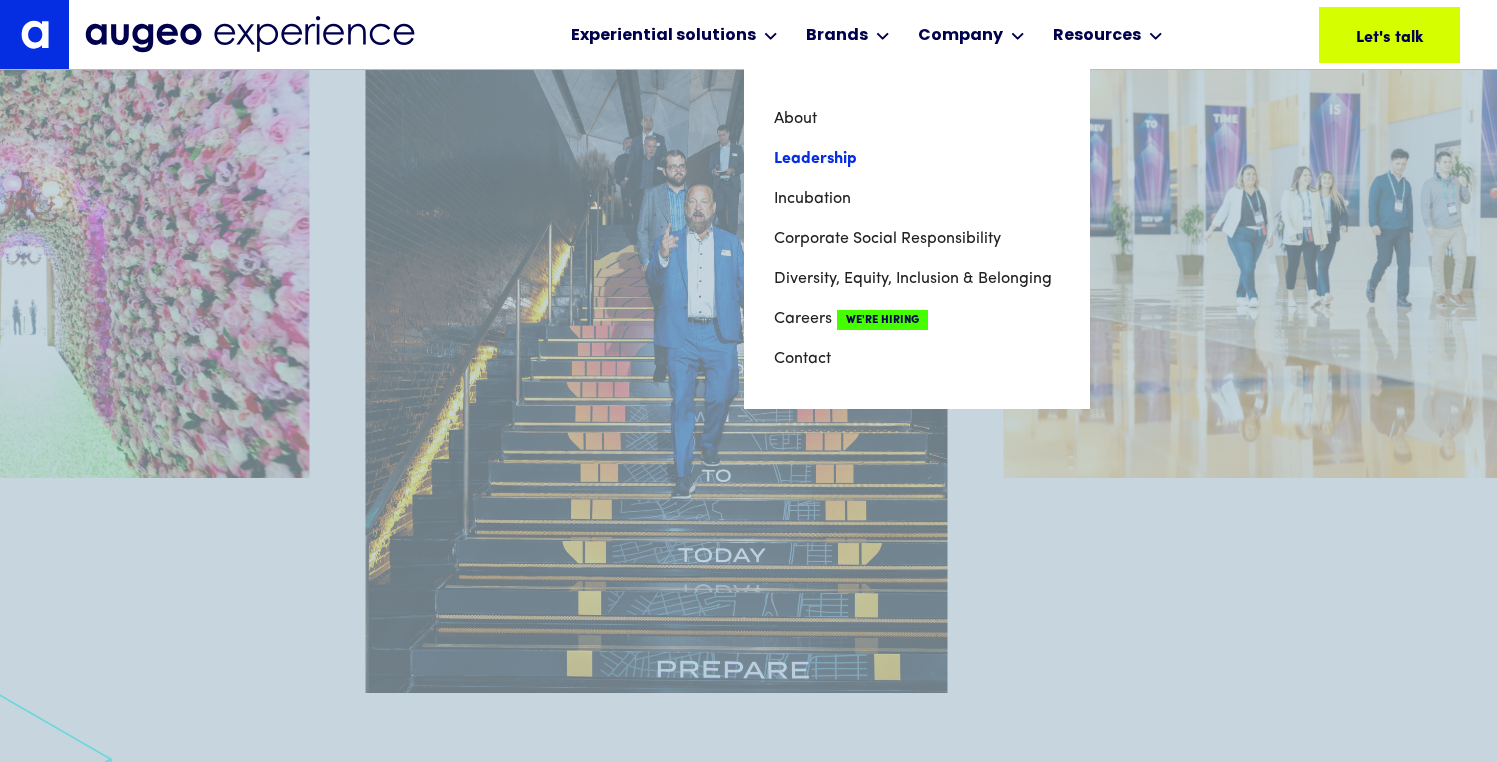 click on "Leadership" at bounding box center (917, 159) 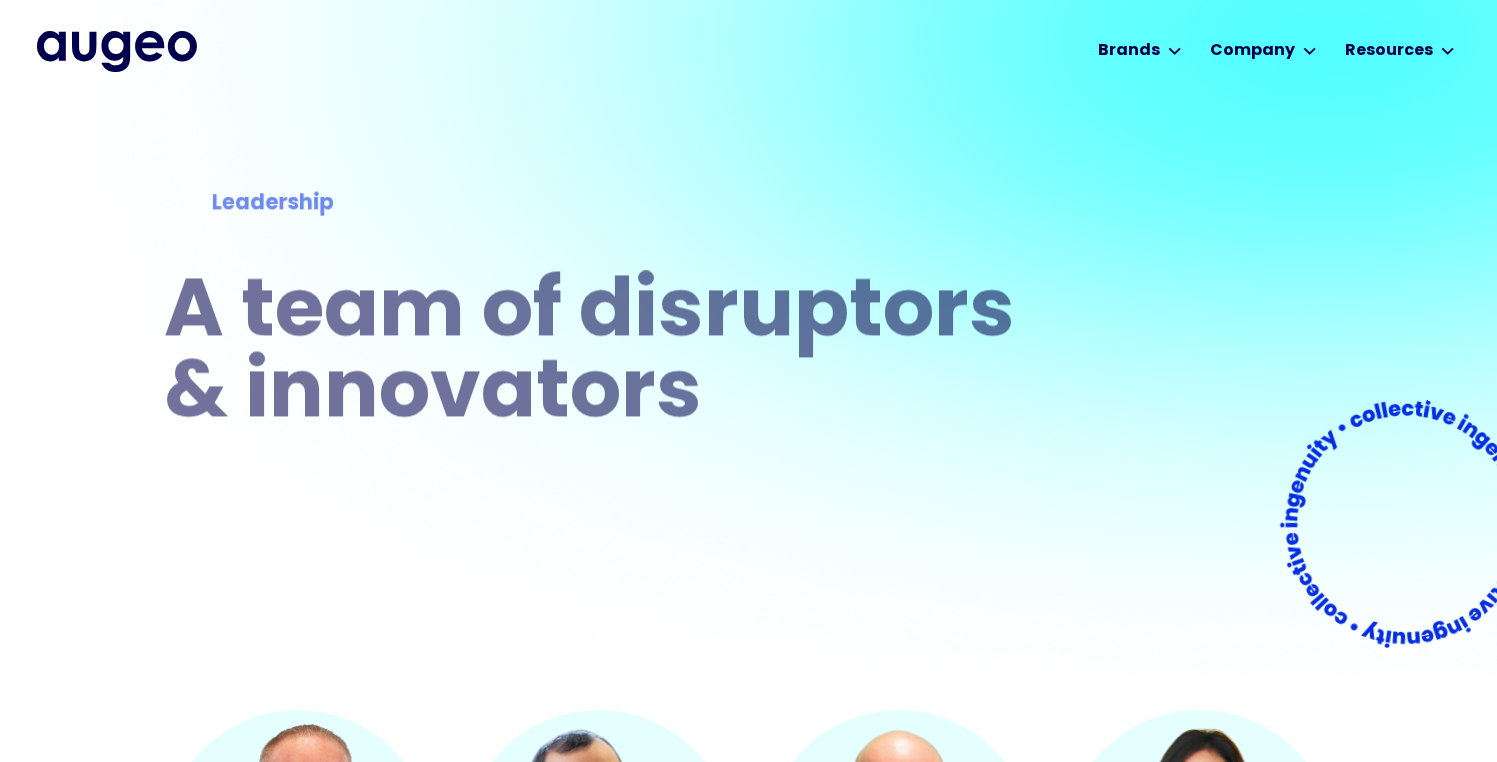 scroll, scrollTop: 0, scrollLeft: 0, axis: both 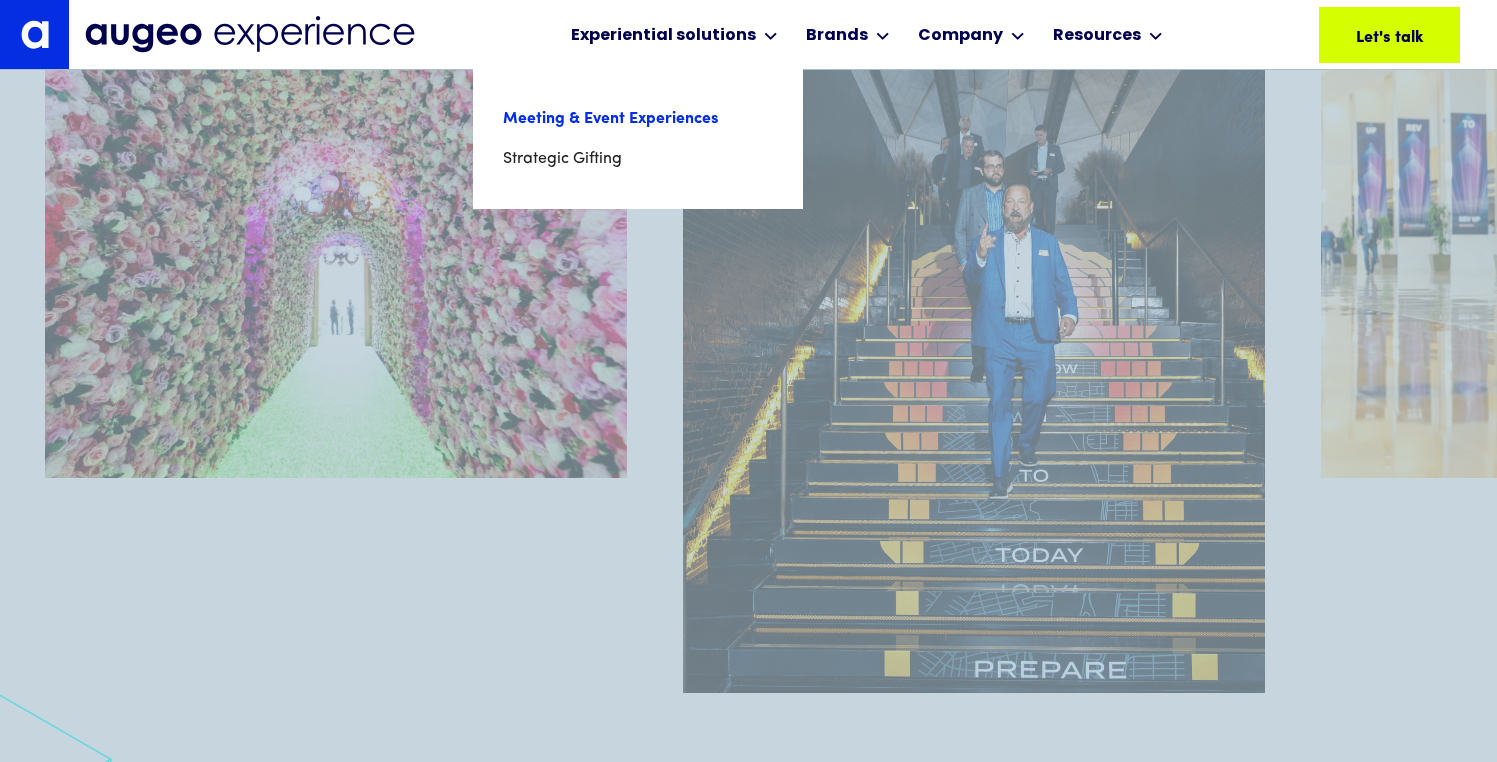 click on "Meeting & Event Experiences" at bounding box center [638, 119] 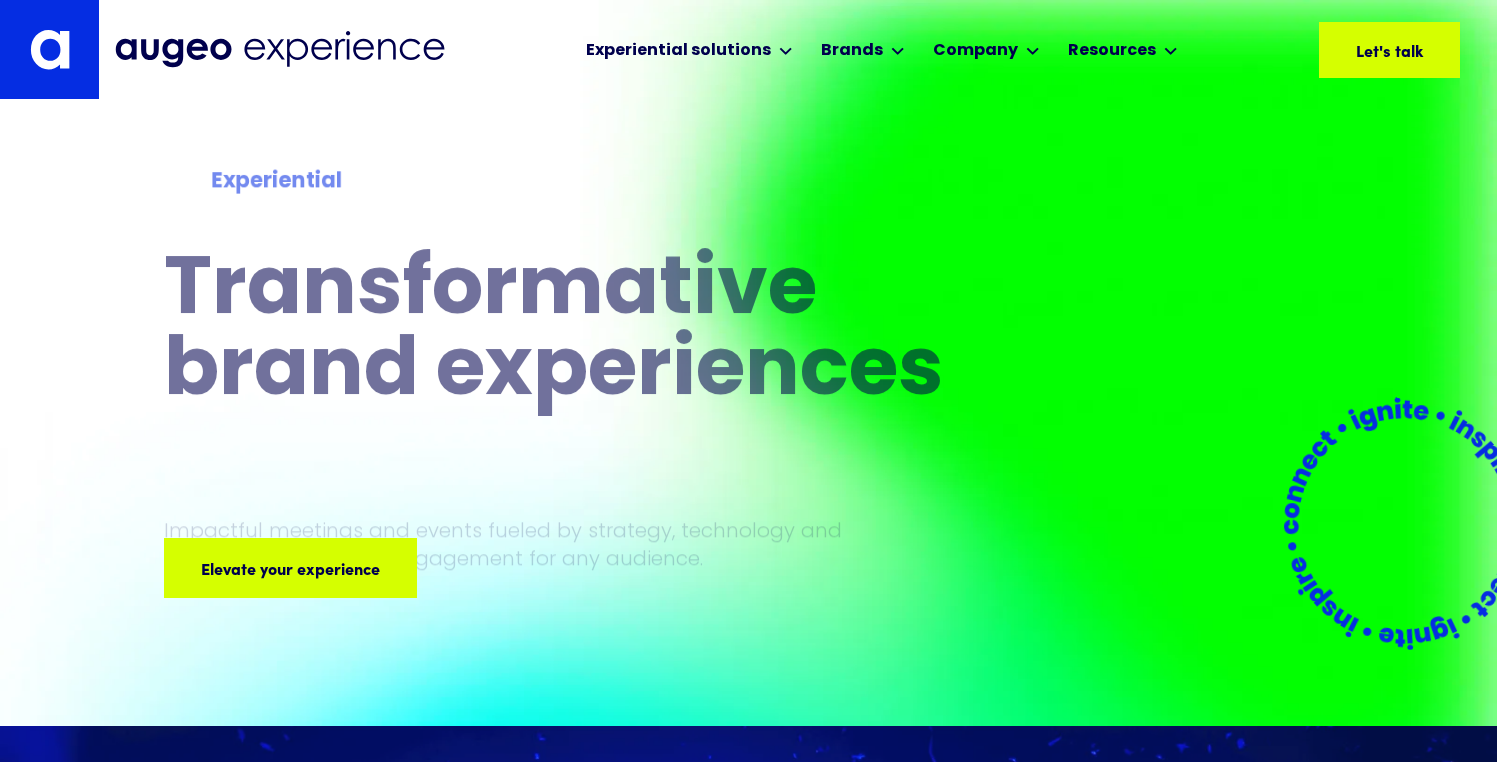 scroll, scrollTop: 0, scrollLeft: 0, axis: both 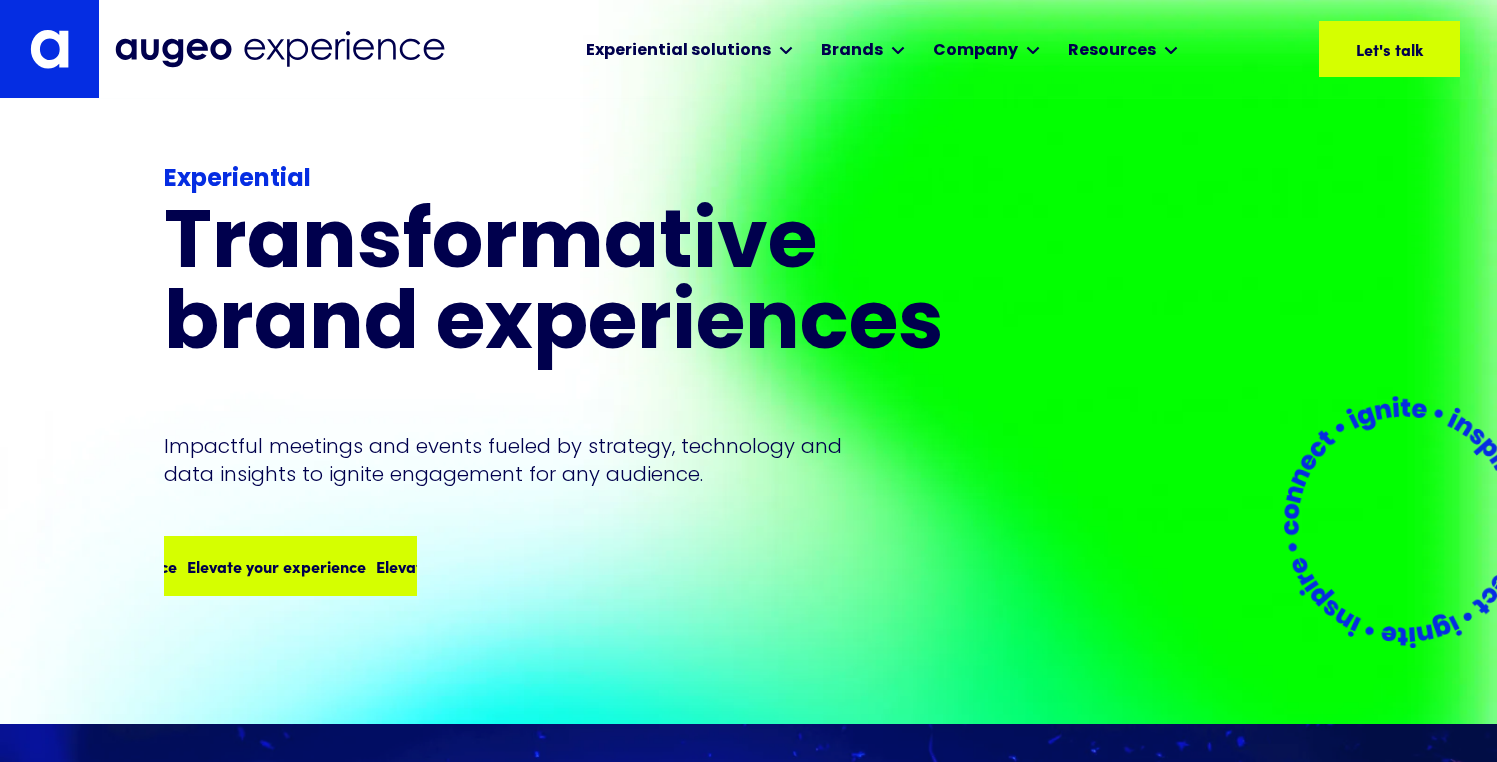 click on "Elevate your experience Elevate your experience Elevate your experience Elevate your experience" at bounding box center [290, 566] 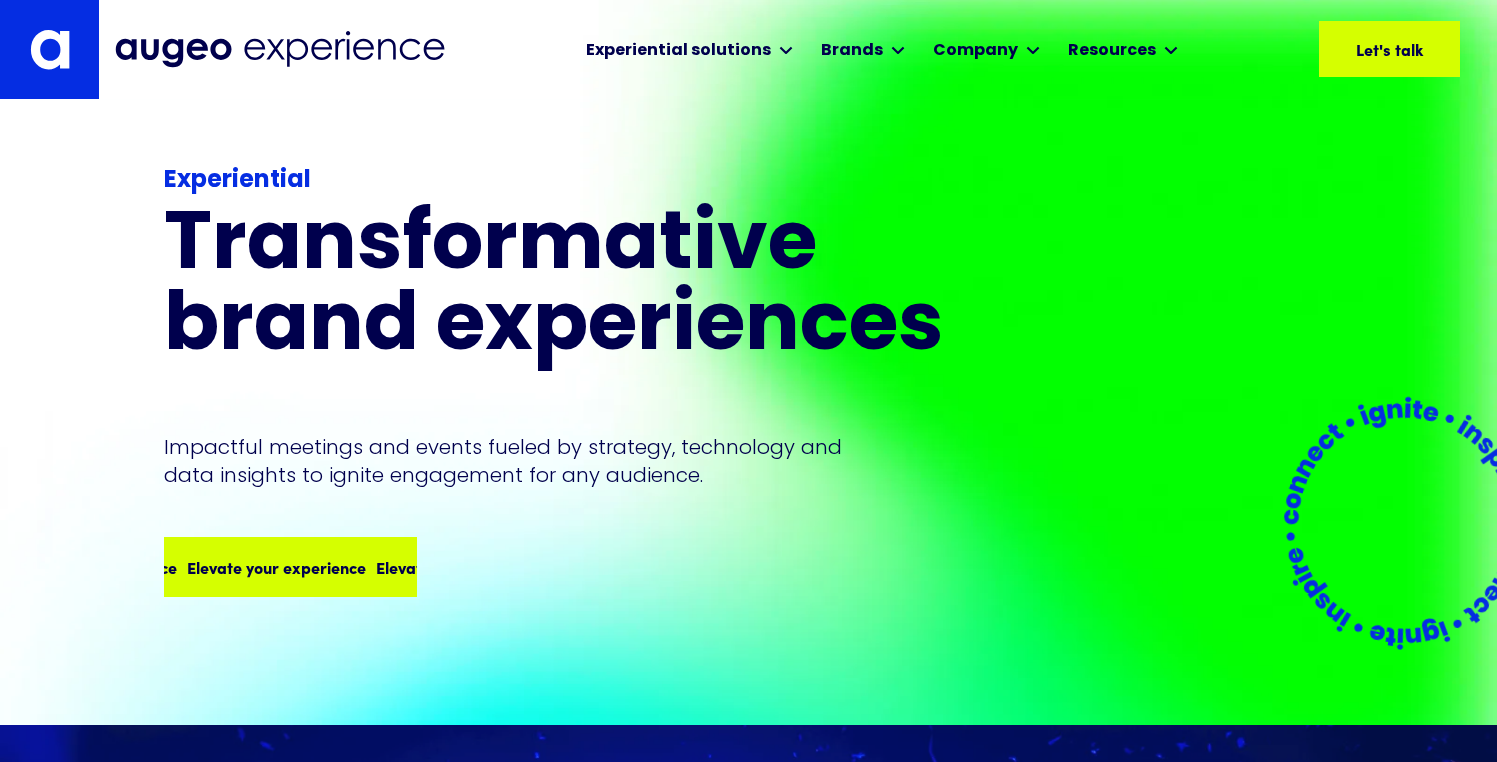 scroll, scrollTop: 1, scrollLeft: 0, axis: vertical 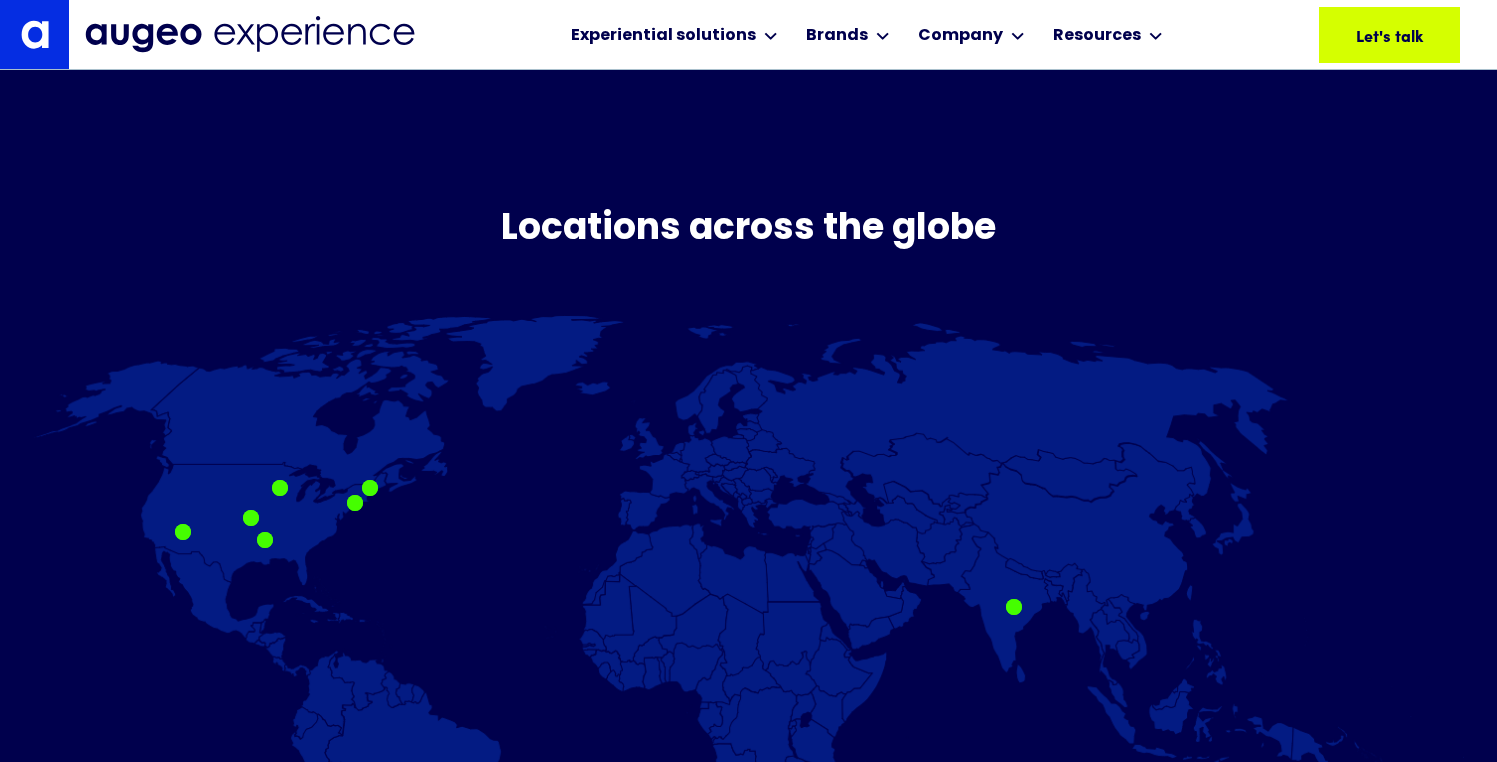click at bounding box center [250, 34] 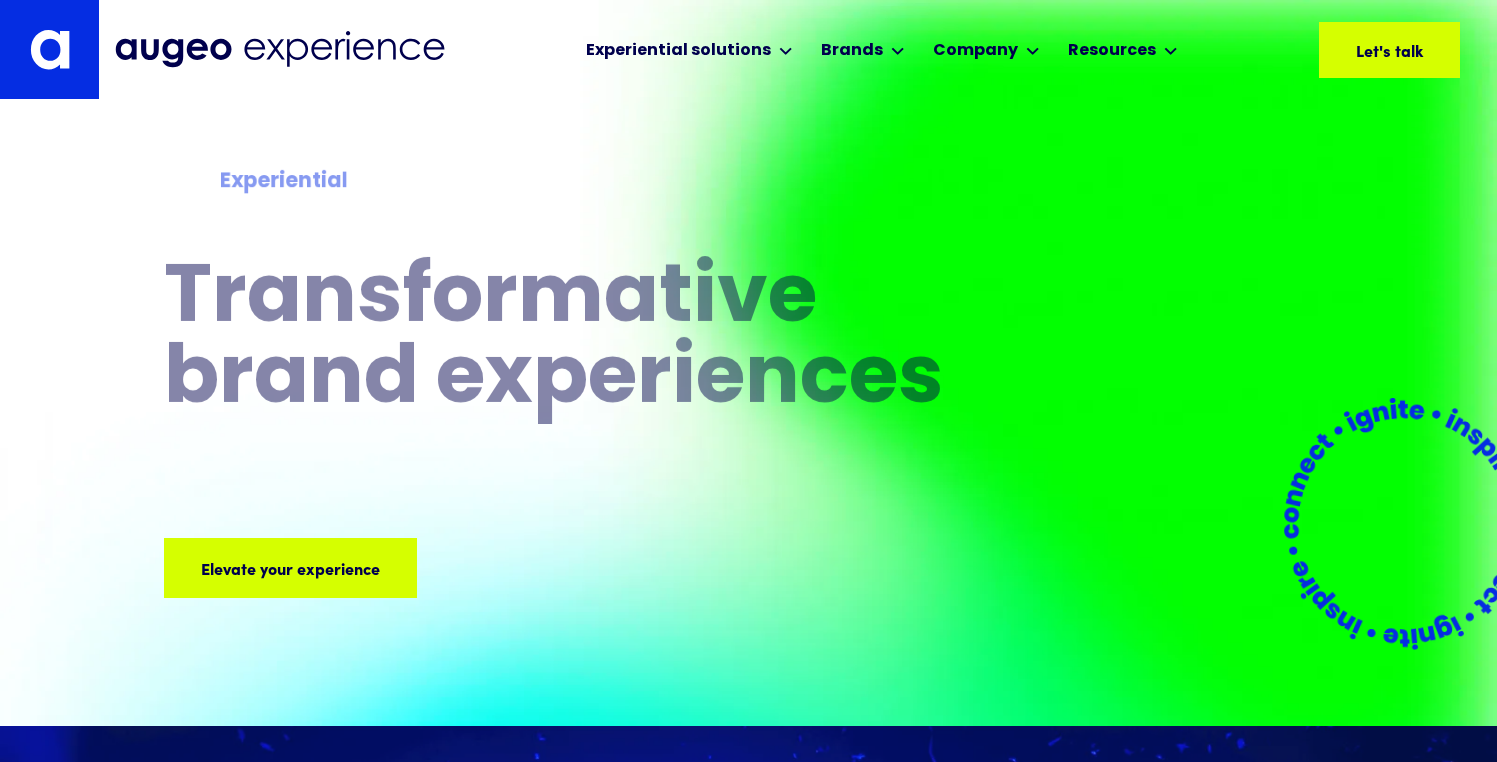scroll, scrollTop: 0, scrollLeft: 0, axis: both 